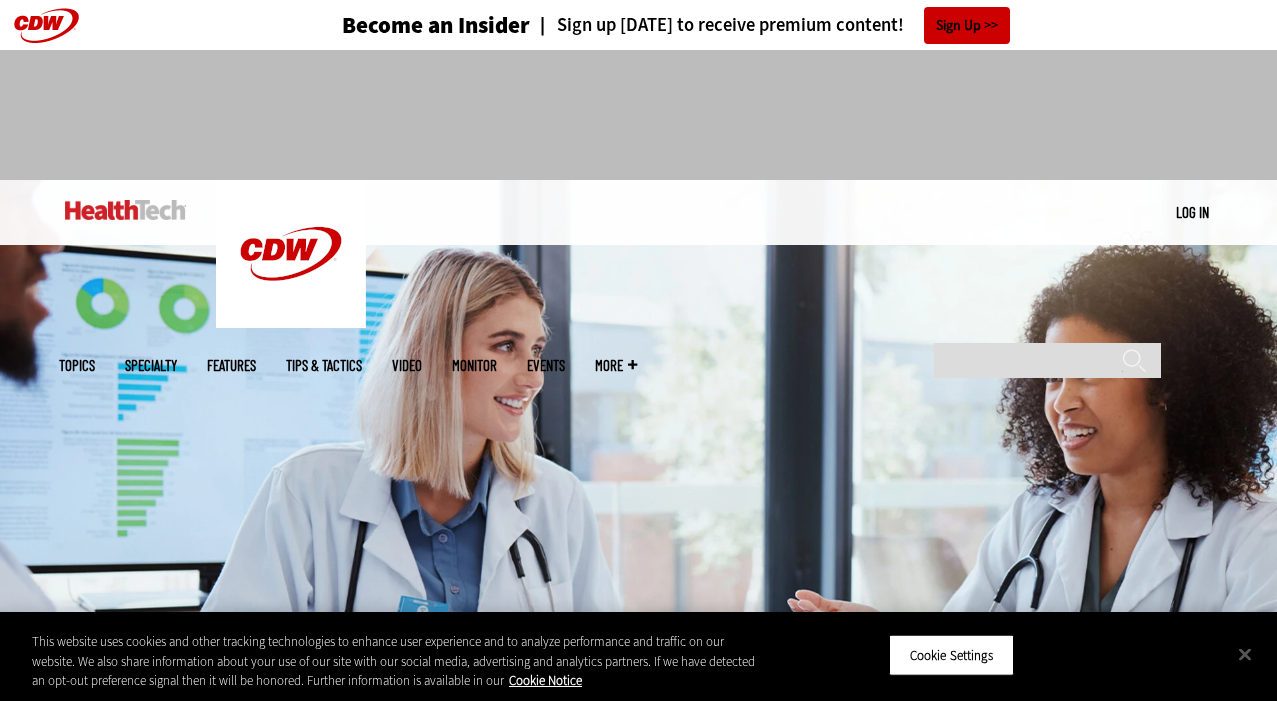 scroll, scrollTop: 0, scrollLeft: 0, axis: both 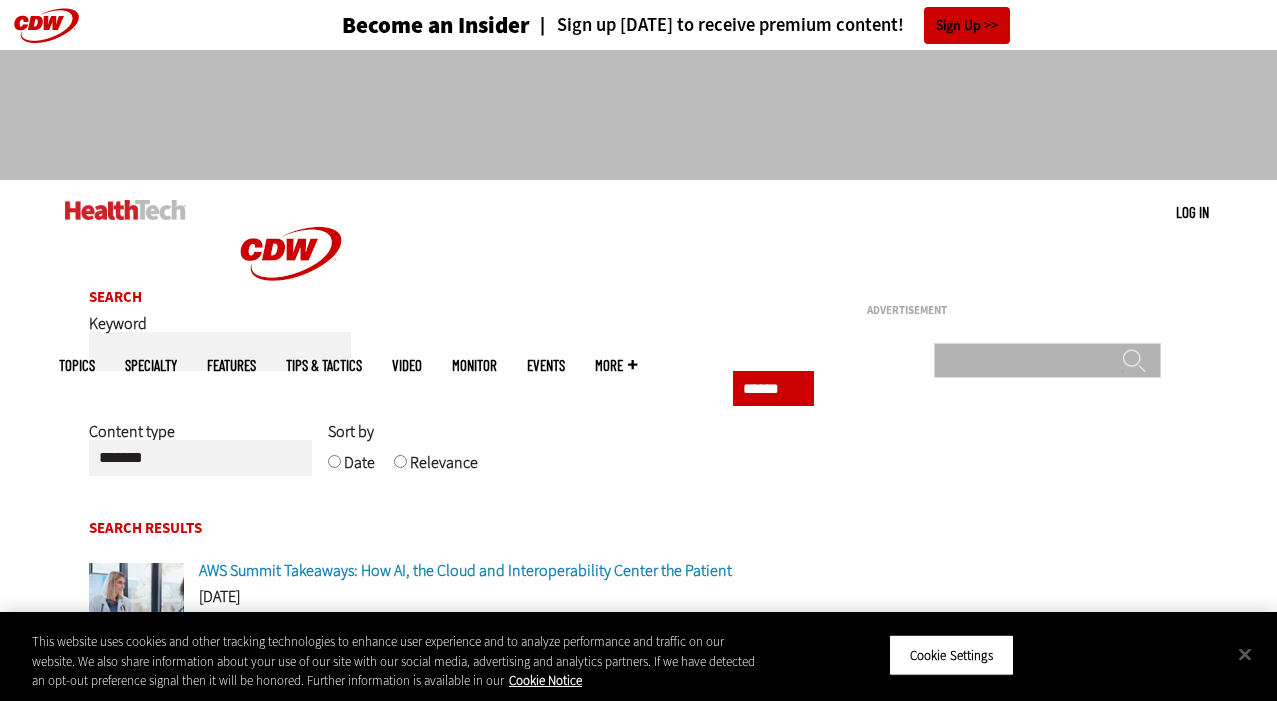 click on "Search" at bounding box center (1047, 360) 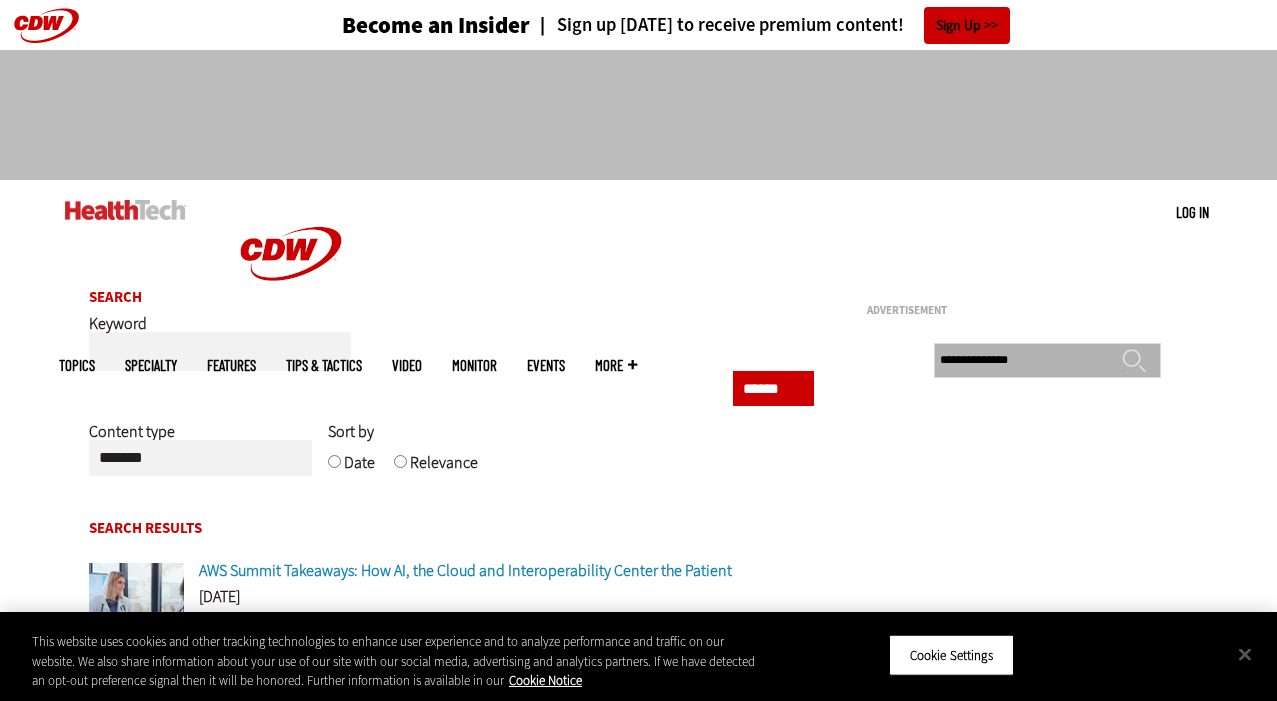 type on "**********" 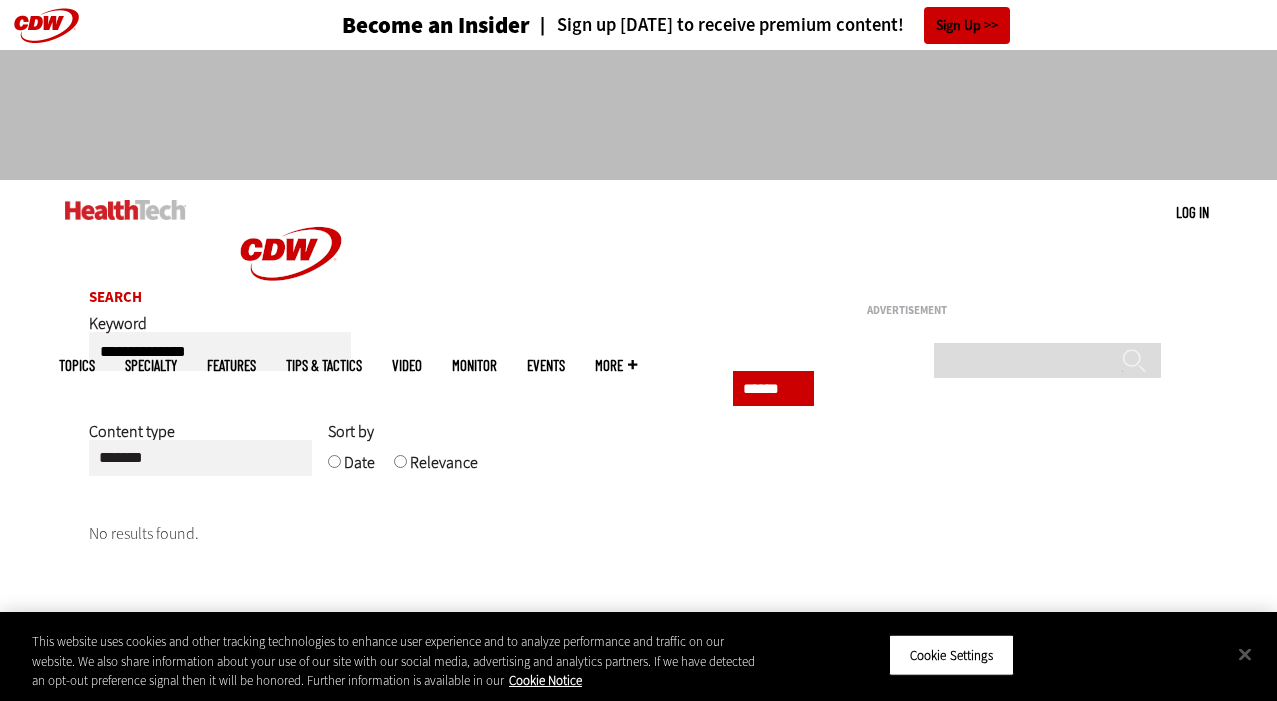 scroll, scrollTop: 0, scrollLeft: 0, axis: both 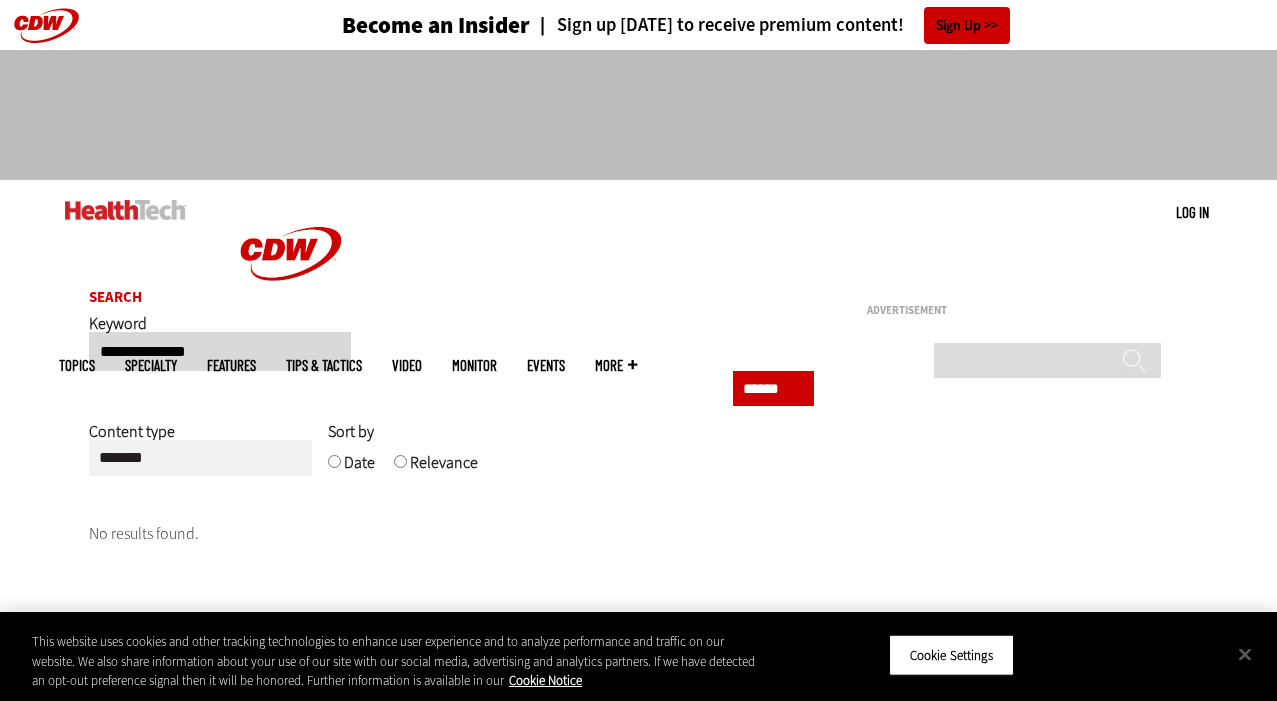 click on "**********" at bounding box center [220, 351] 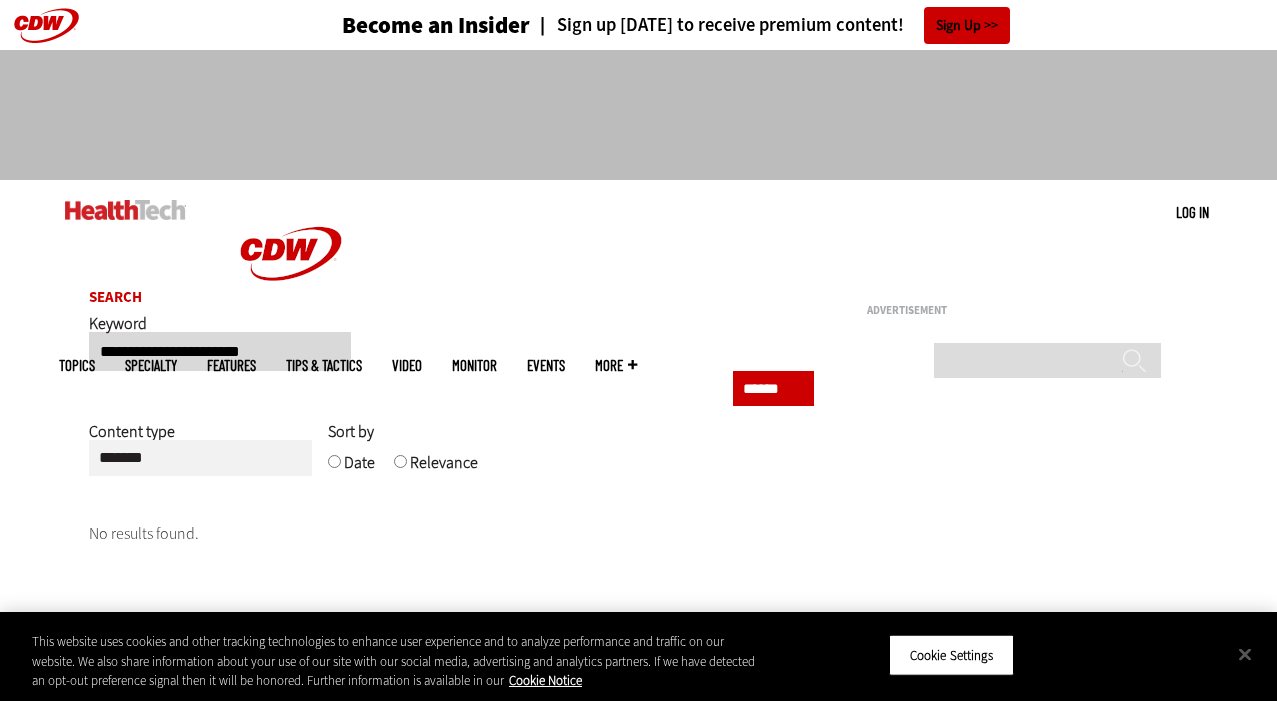 type on "**********" 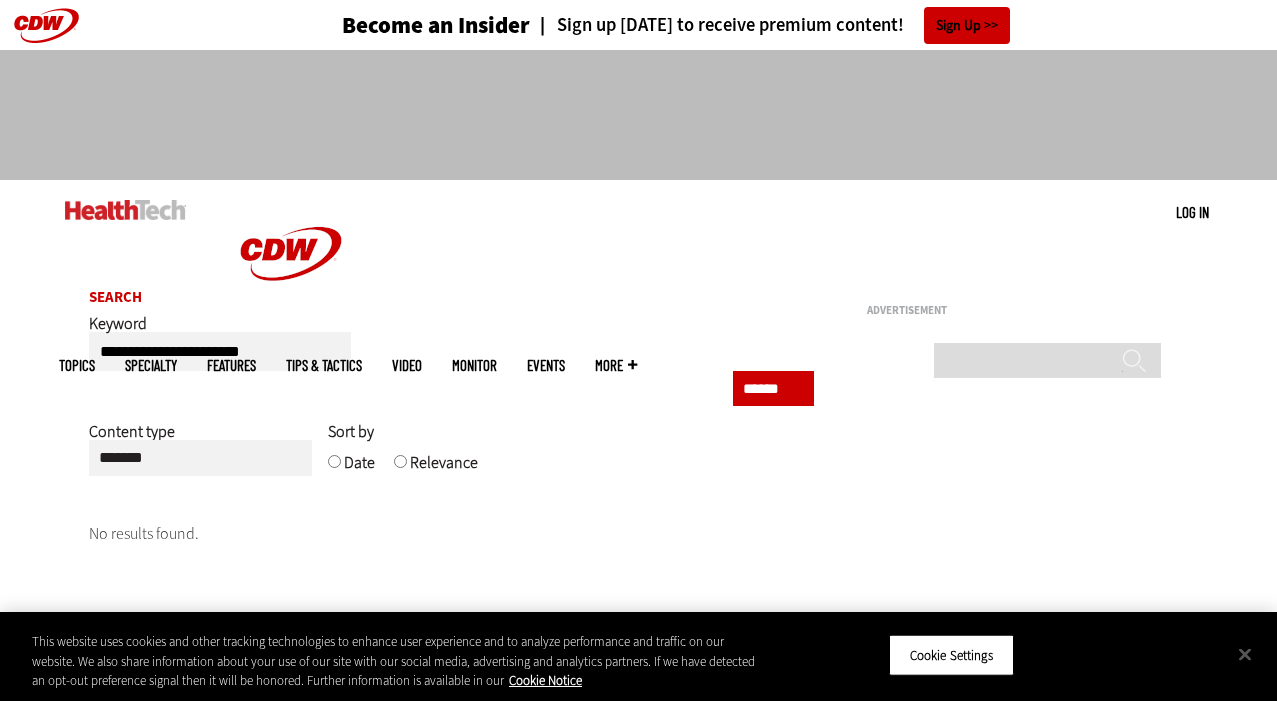 scroll, scrollTop: 0, scrollLeft: 0, axis: both 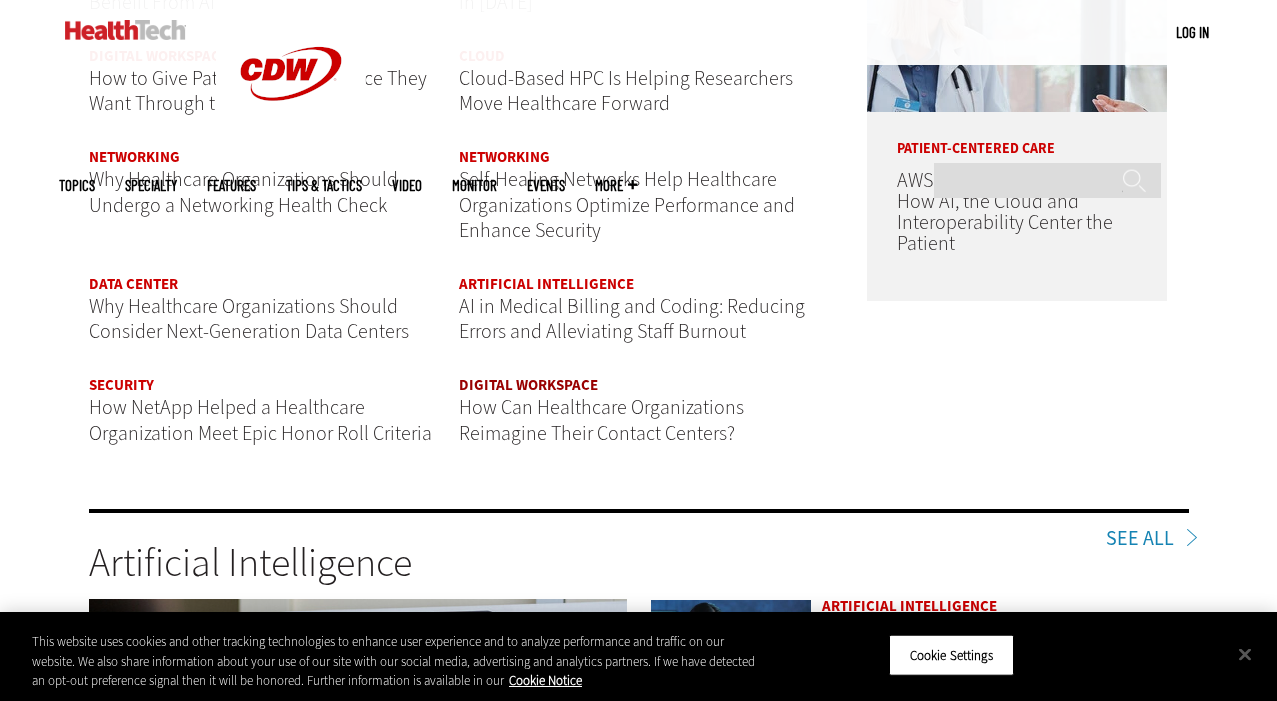 click on "Digital Workspace" at bounding box center [528, 385] 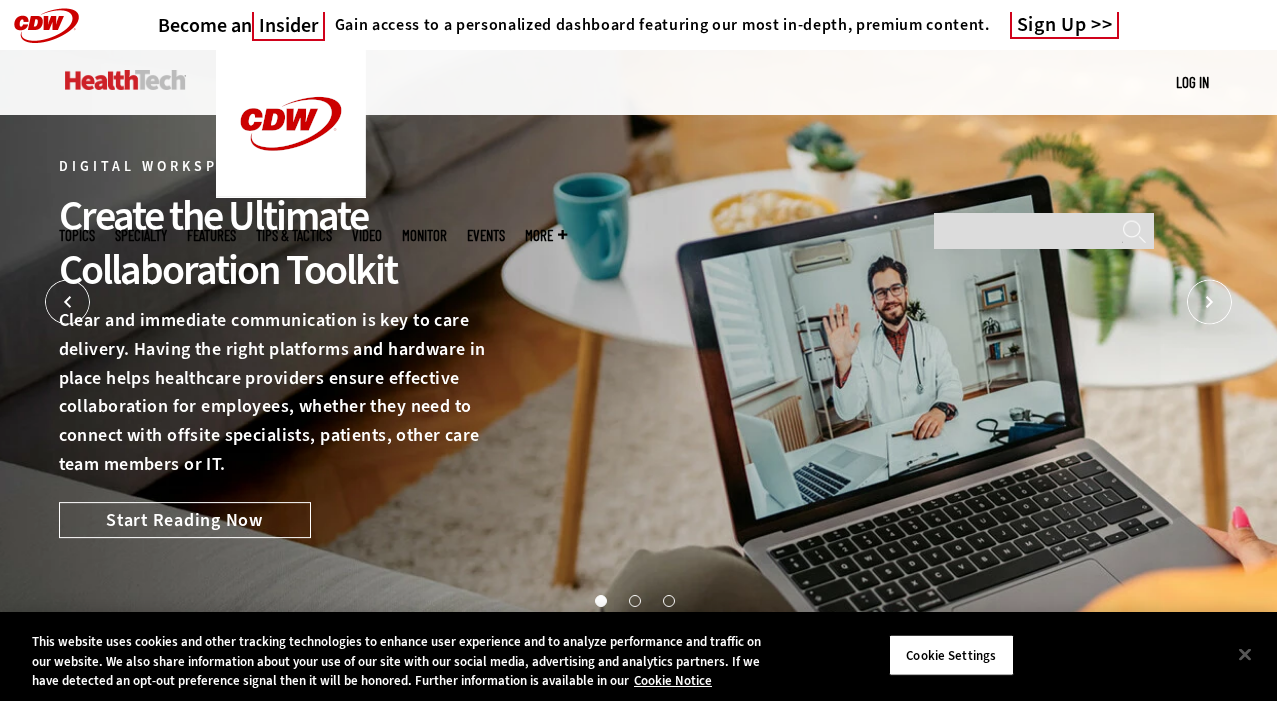 scroll, scrollTop: 0, scrollLeft: 0, axis: both 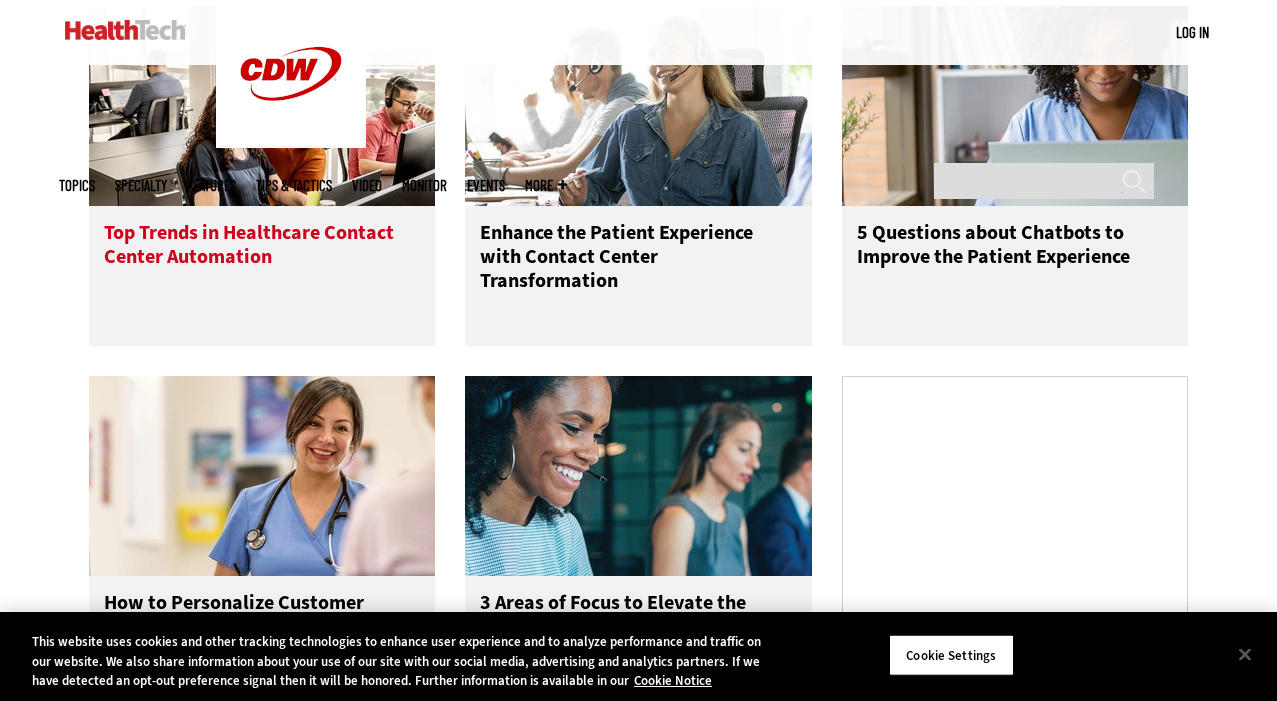 click on "Top Trends in Healthcare Contact Center Automation" at bounding box center [262, 261] 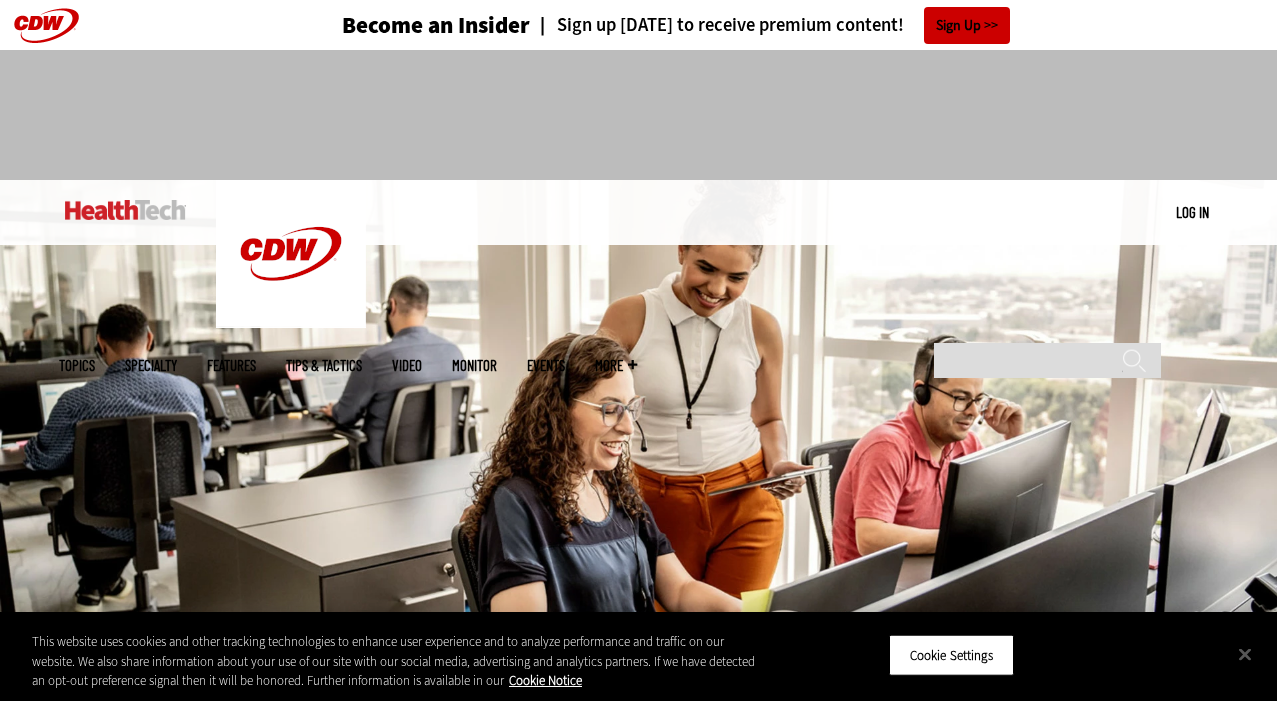 scroll, scrollTop: 0, scrollLeft: 0, axis: both 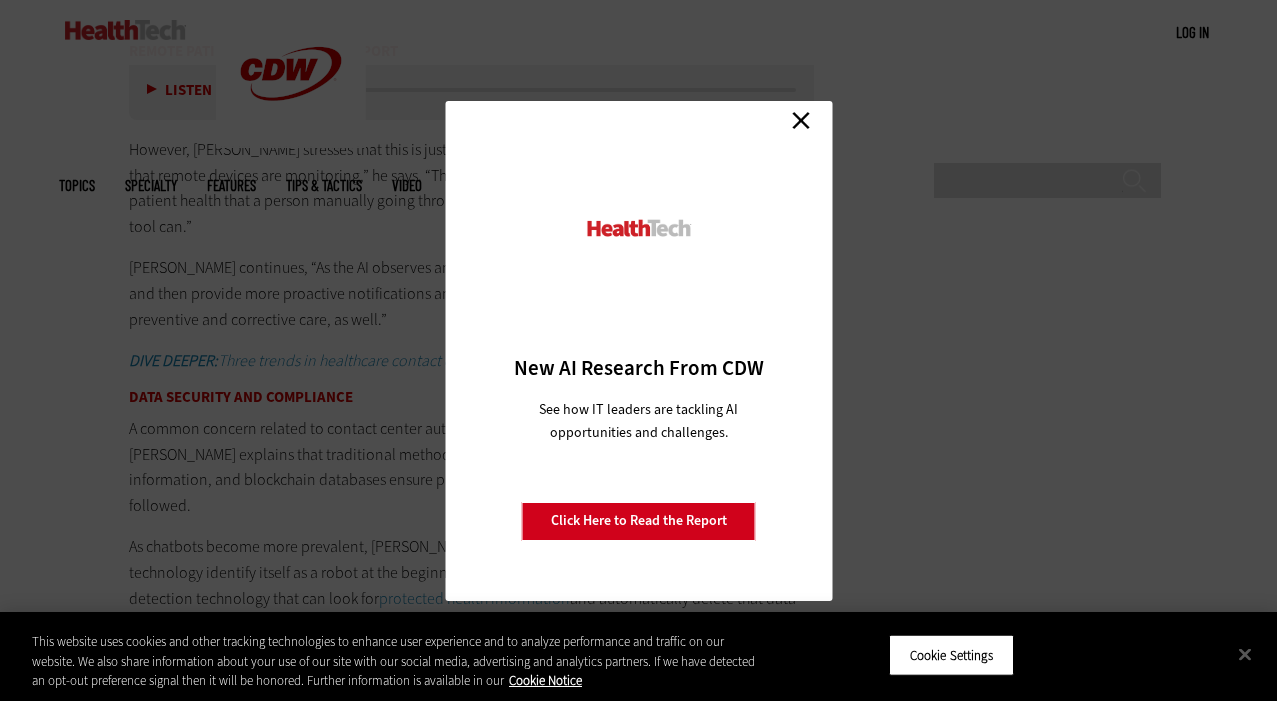 drag, startPoint x: 1282, startPoint y: 32, endPoint x: 1172, endPoint y: 502, distance: 482.70074 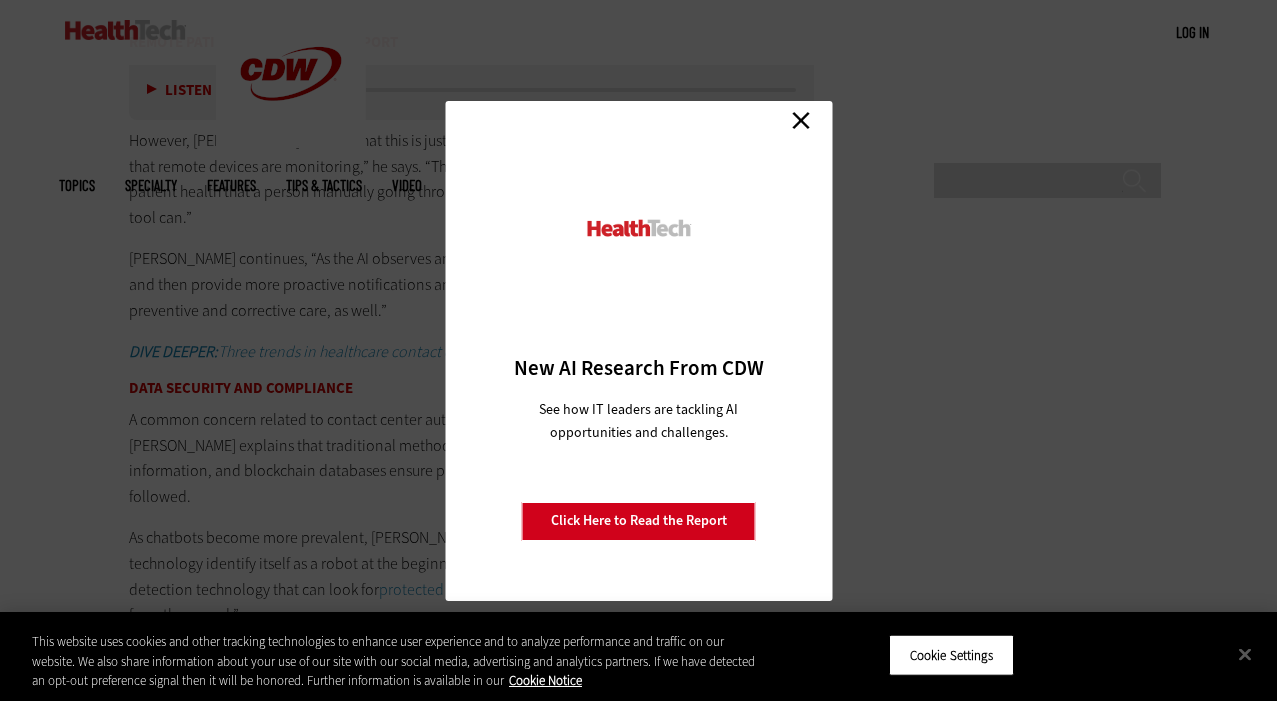click on "Close" at bounding box center [801, 121] 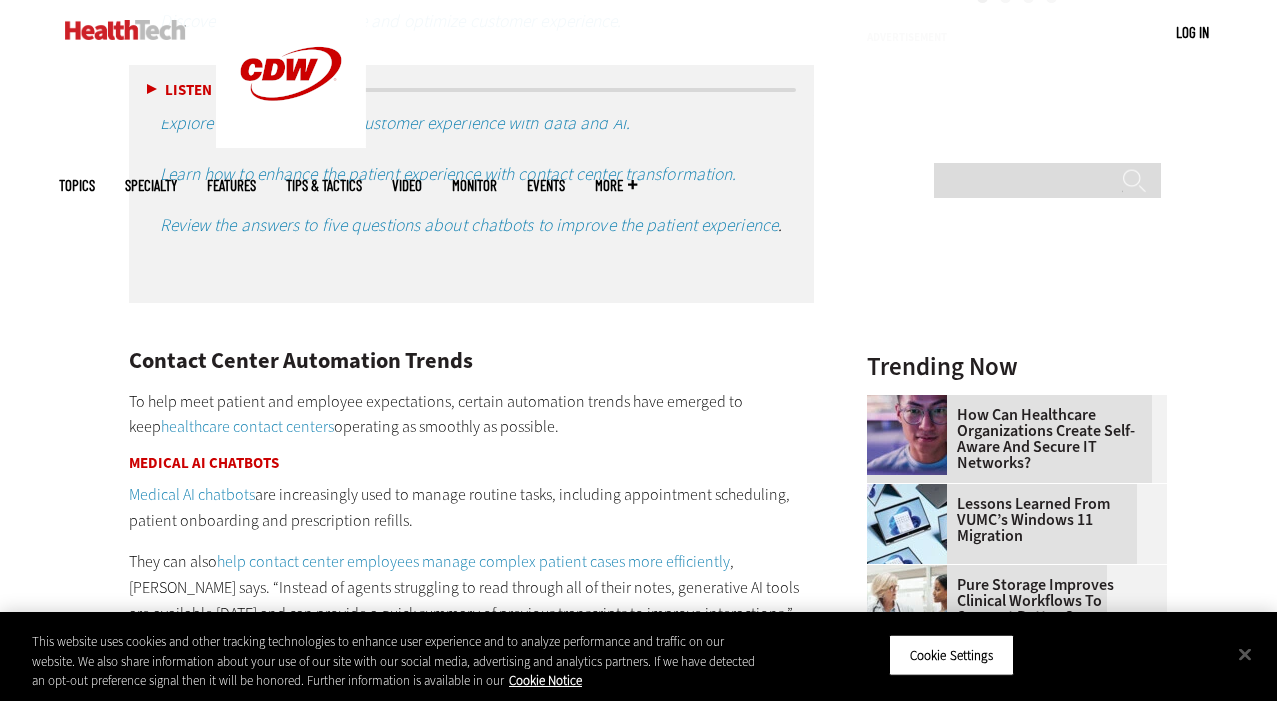 scroll, scrollTop: 2442, scrollLeft: 0, axis: vertical 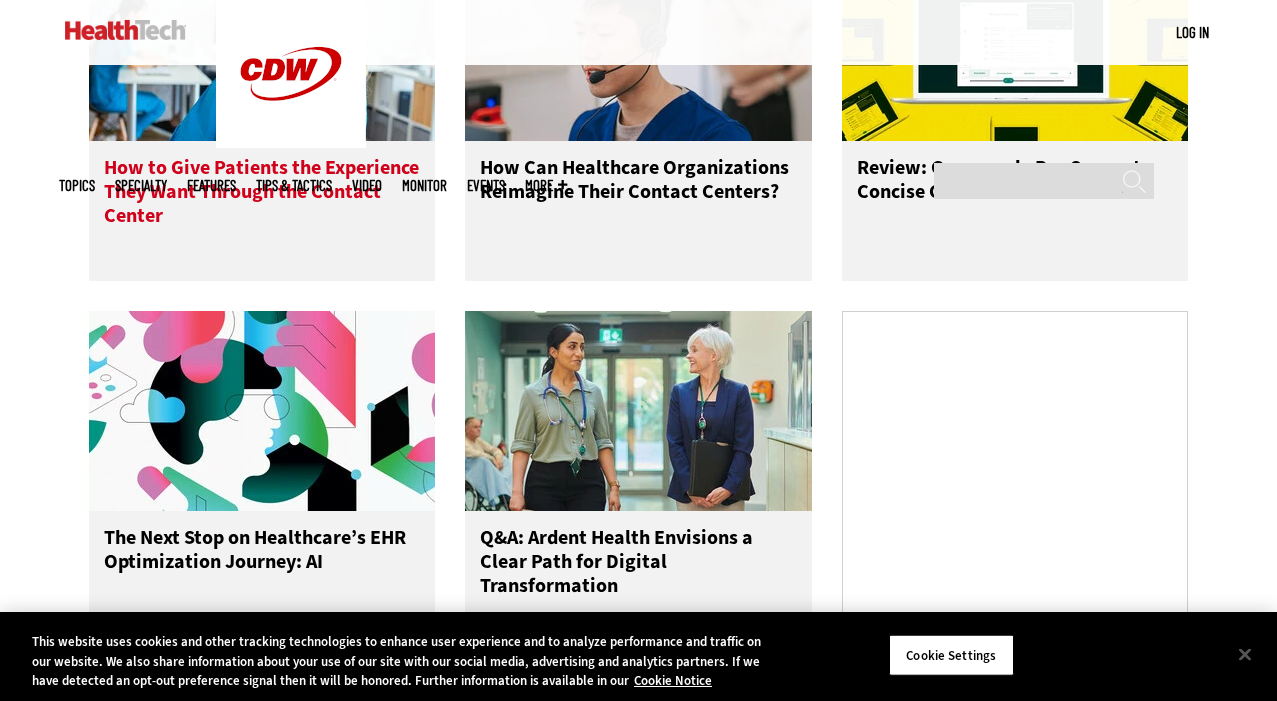click on "How to Give Patients the Experience They Want Through the Contact Center" at bounding box center [262, 196] 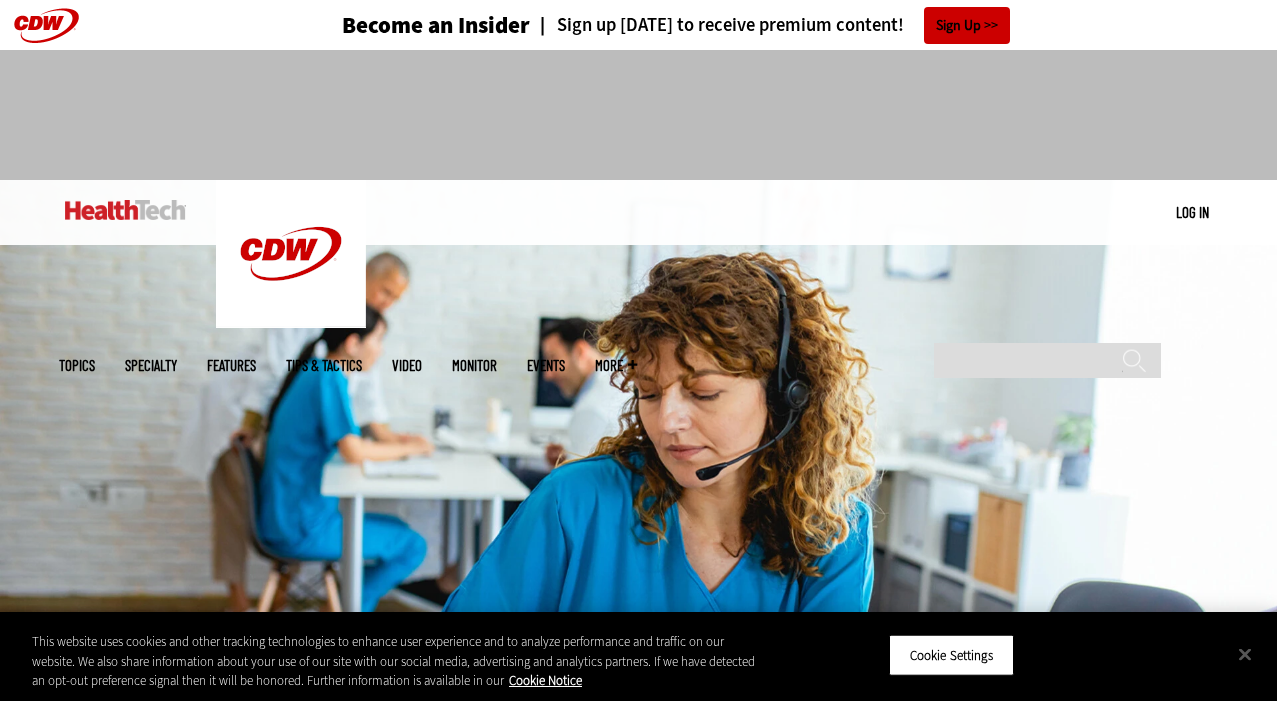 scroll, scrollTop: 0, scrollLeft: 0, axis: both 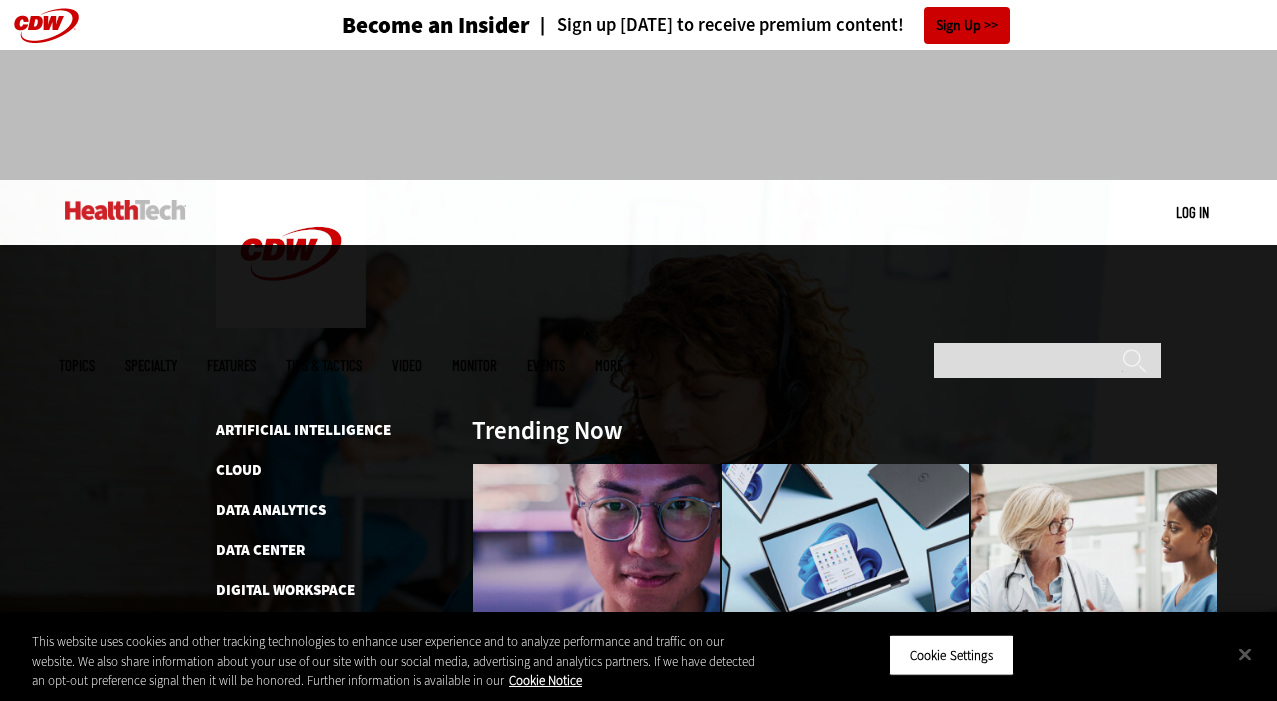 click on "Topics" at bounding box center [77, 365] 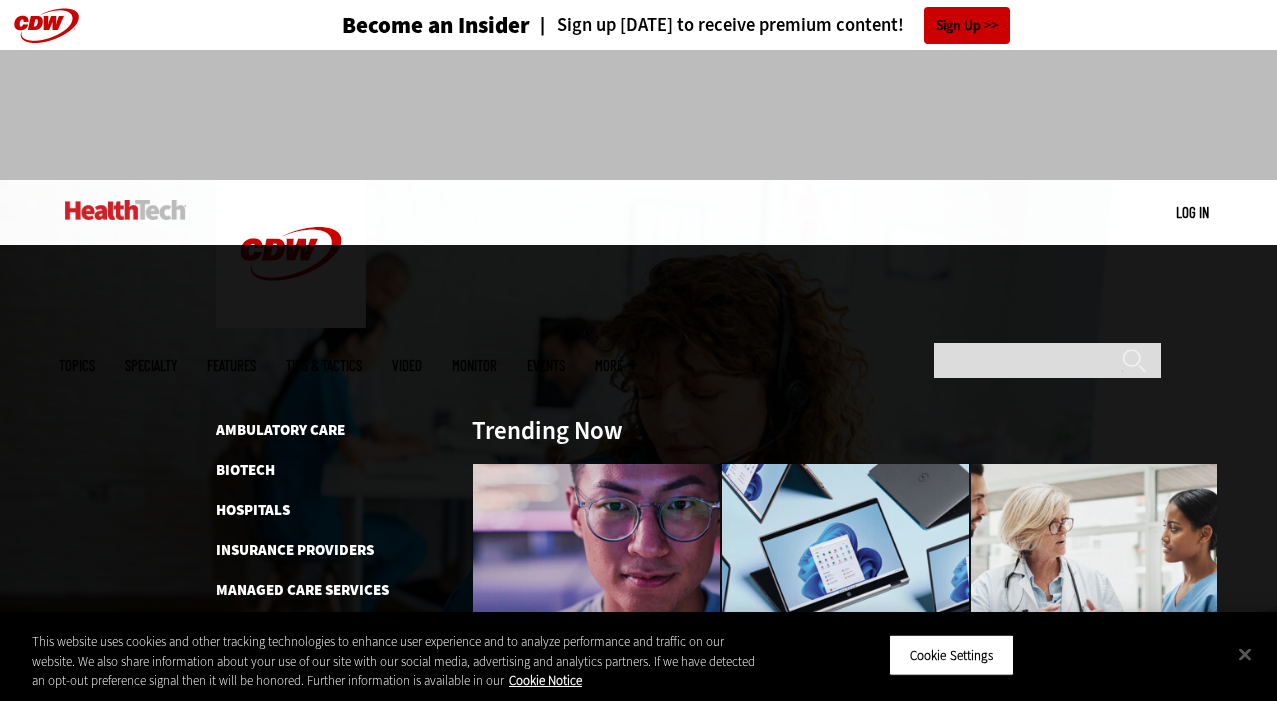 click on "Features" at bounding box center (231, 365) 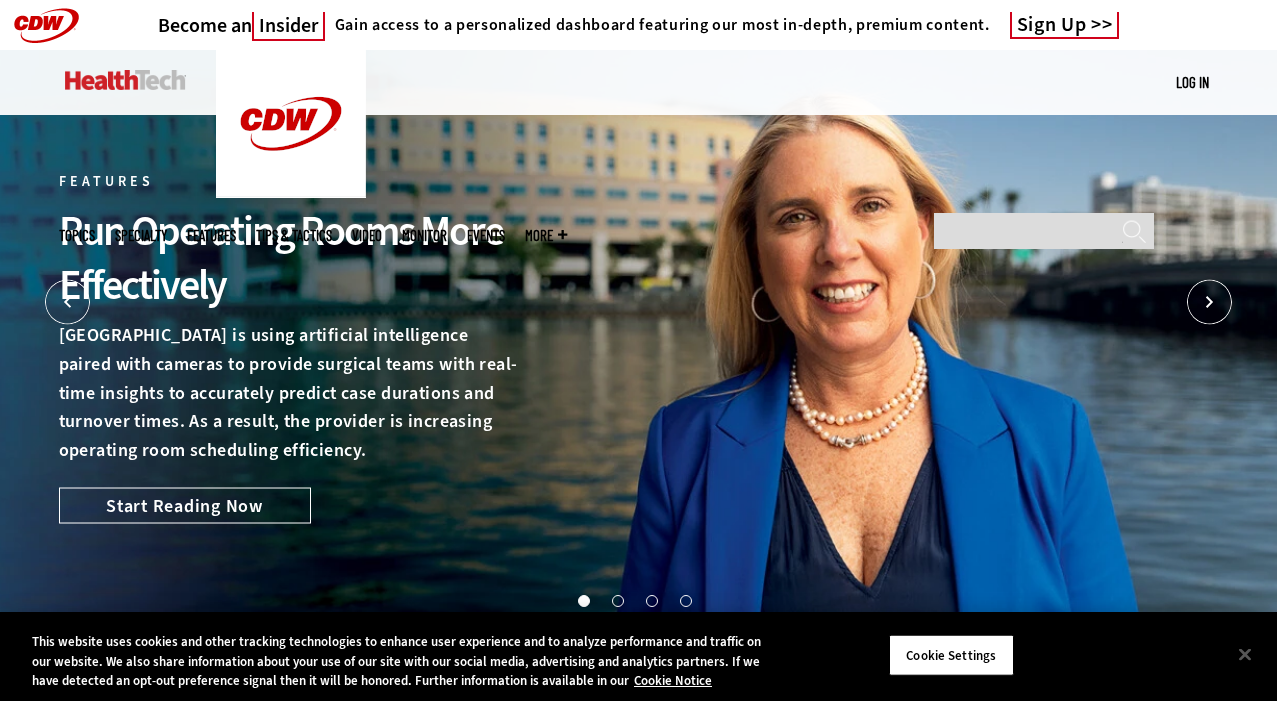 scroll, scrollTop: 0, scrollLeft: 0, axis: both 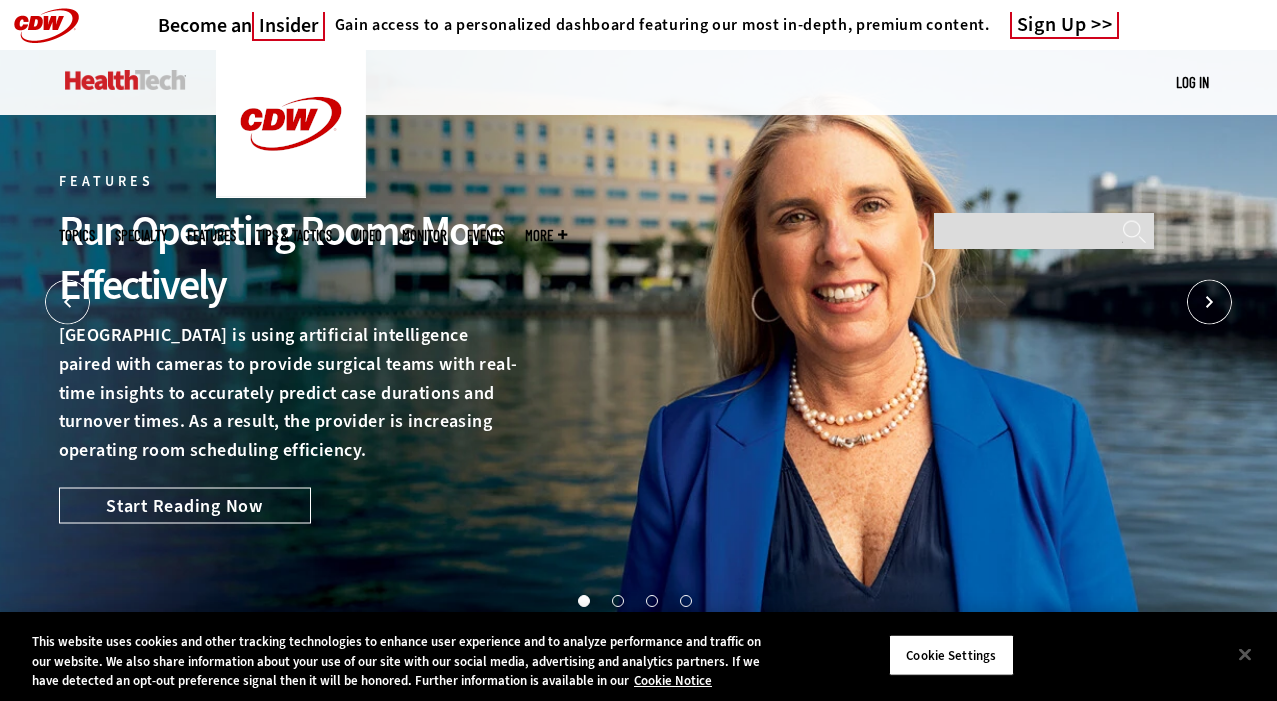 click on "Tips & Tactics" at bounding box center (294, 235) 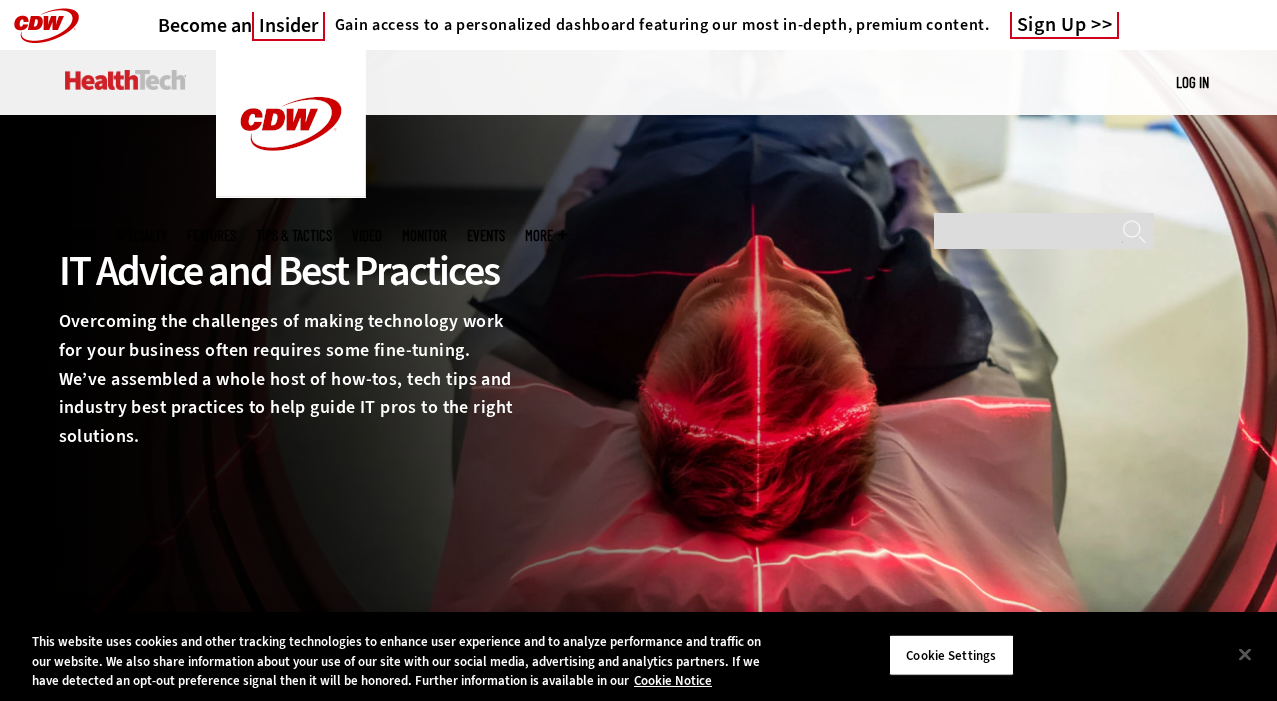 scroll, scrollTop: 0, scrollLeft: 0, axis: both 